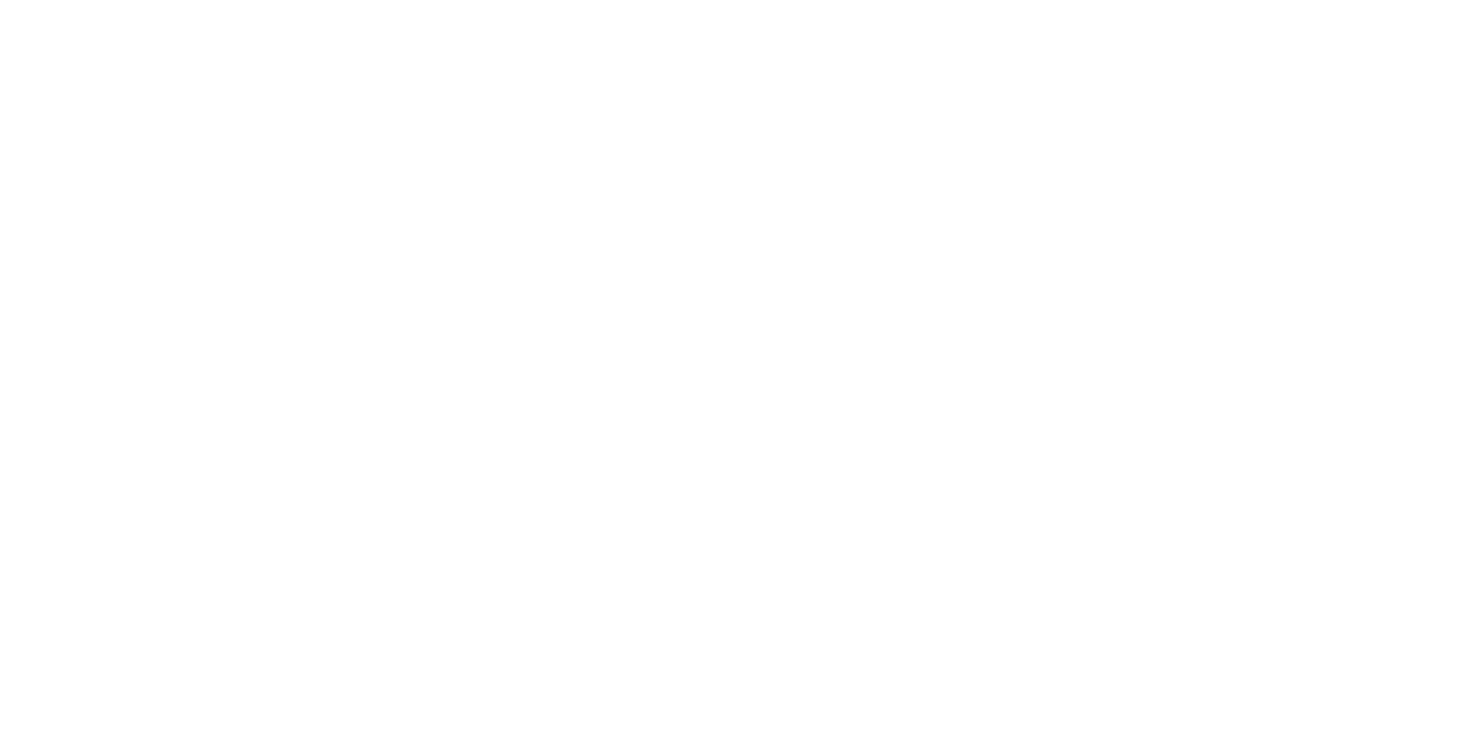 scroll, scrollTop: 0, scrollLeft: 0, axis: both 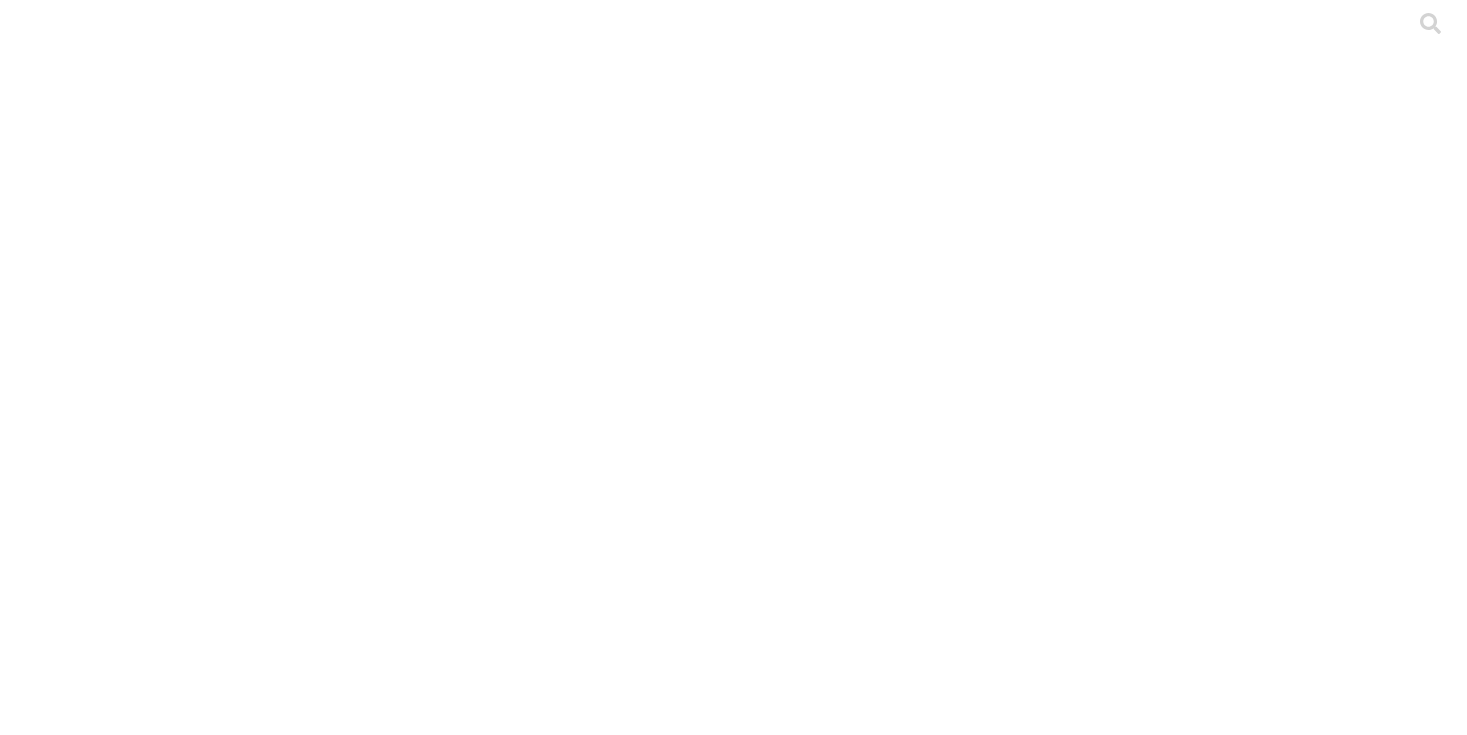 click on ".cls-1 {
fill: #d6d6d6;
}
ETL" at bounding box center [733, 3114] 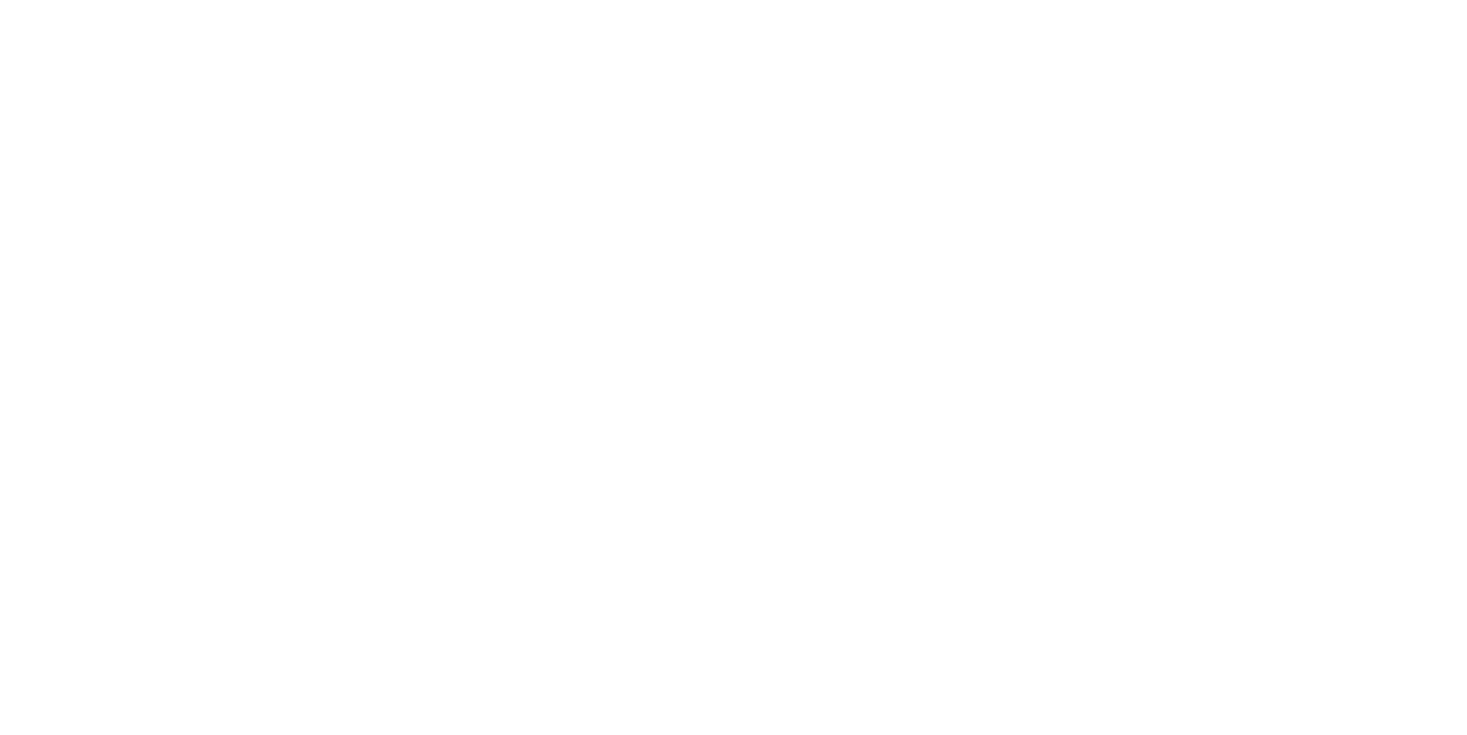 click 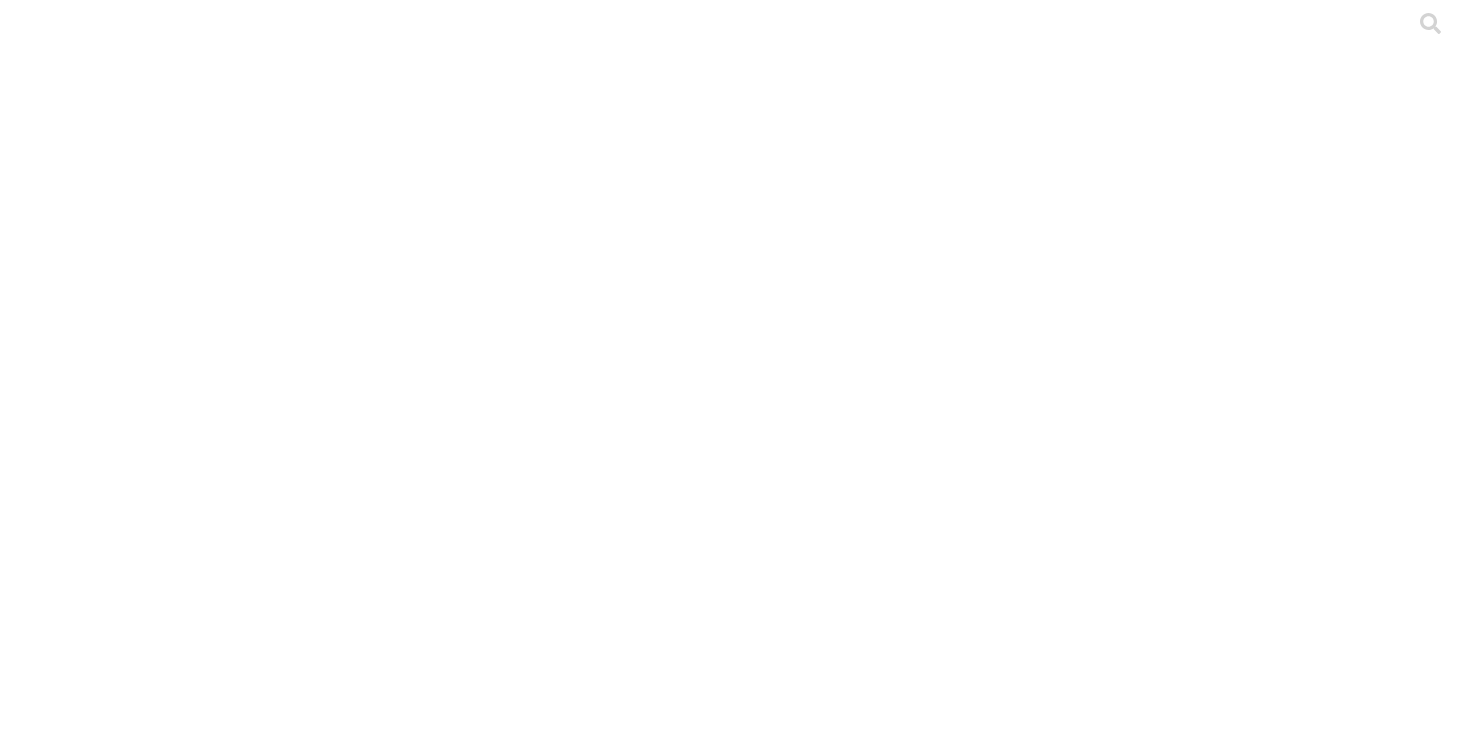 click on ".cls-1 {
fill: #d6d6d6;
}
ETL" at bounding box center [733, 3114] 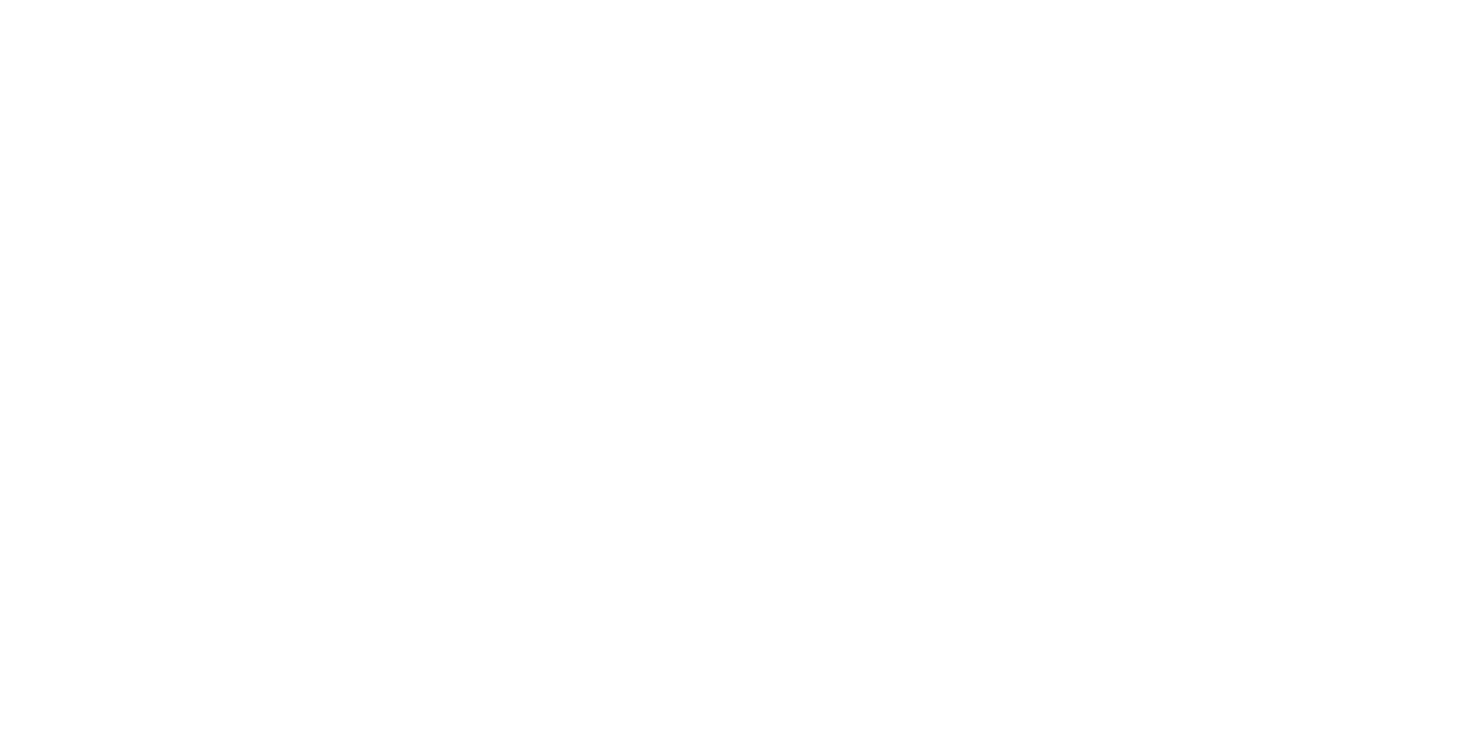 scroll, scrollTop: 0, scrollLeft: 0, axis: both 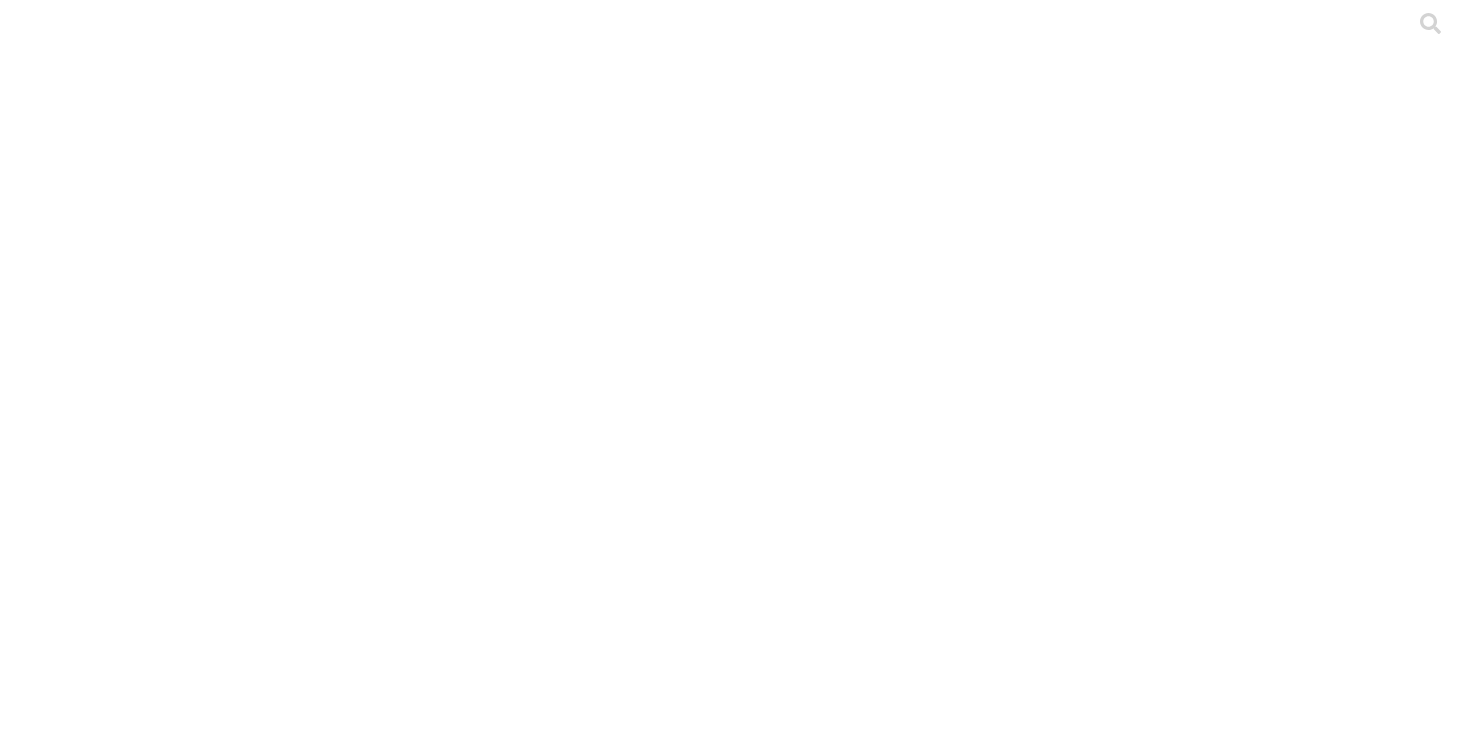 click on "ETL" at bounding box center [80, 2296] 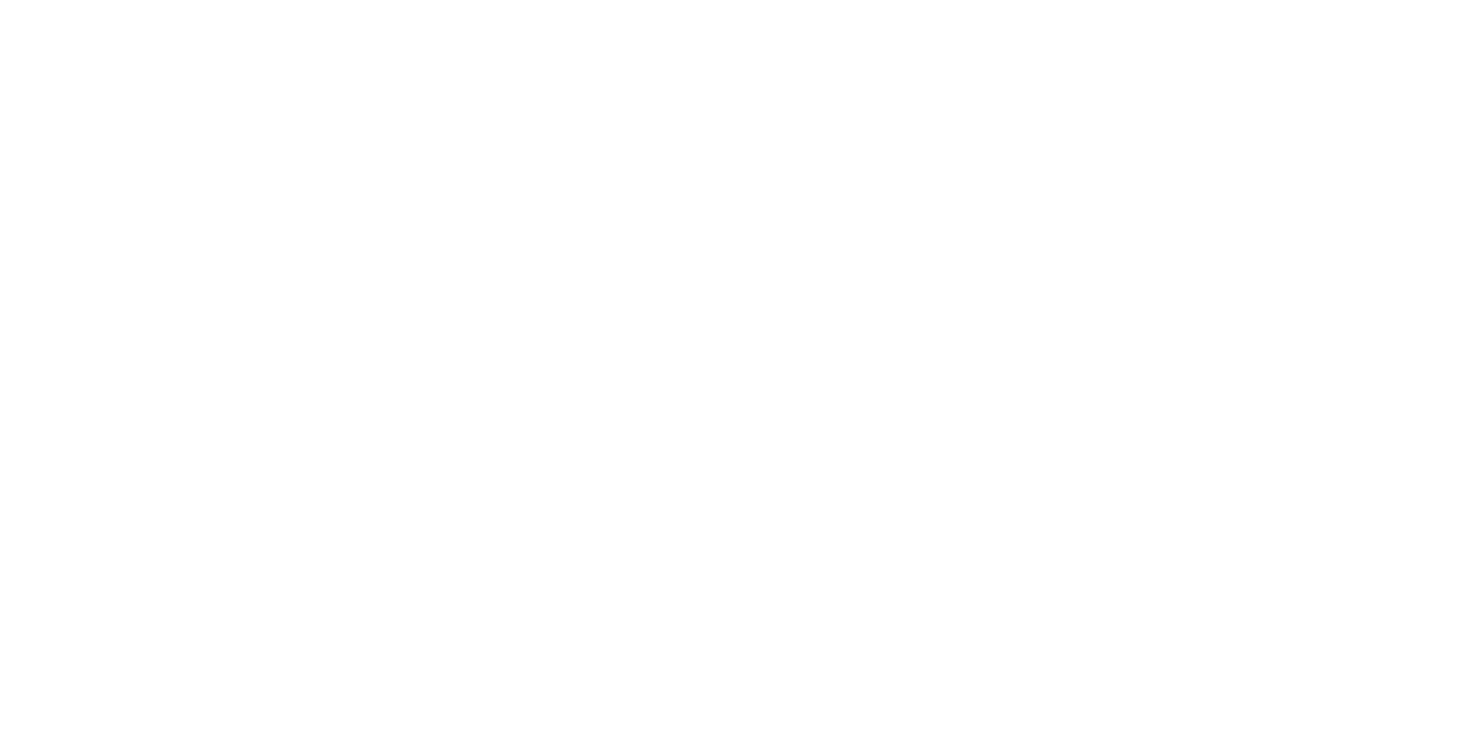 click on ".f833c649-ebfd-4bf3-83aa-e64b698d0dc5 {
fill: none;
stroke-linecap: round;
stroke-linejoin: round;
stroke-width: 3 !important;
}" 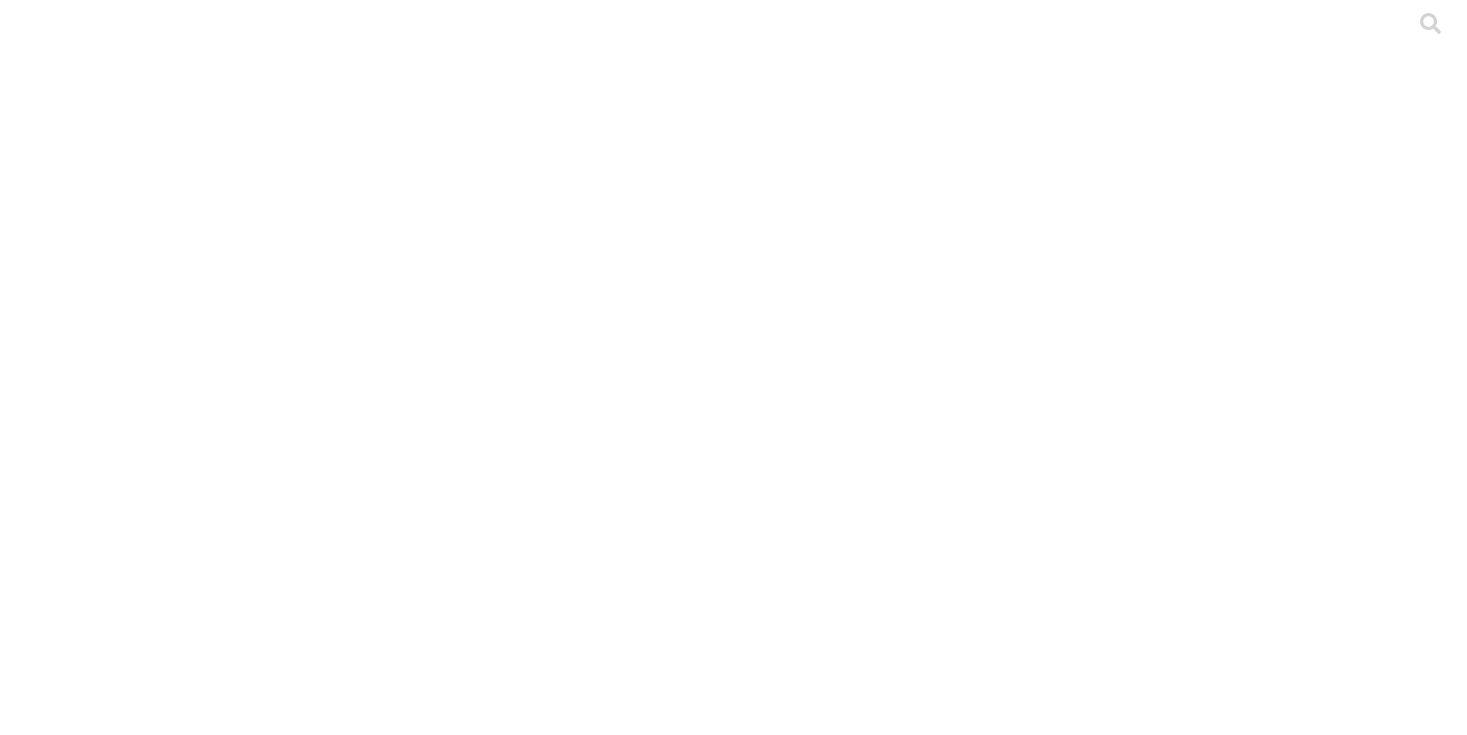 click on ".cls-1 {
fill: #d6d6d6;
}
ETL" at bounding box center [733, 3114] 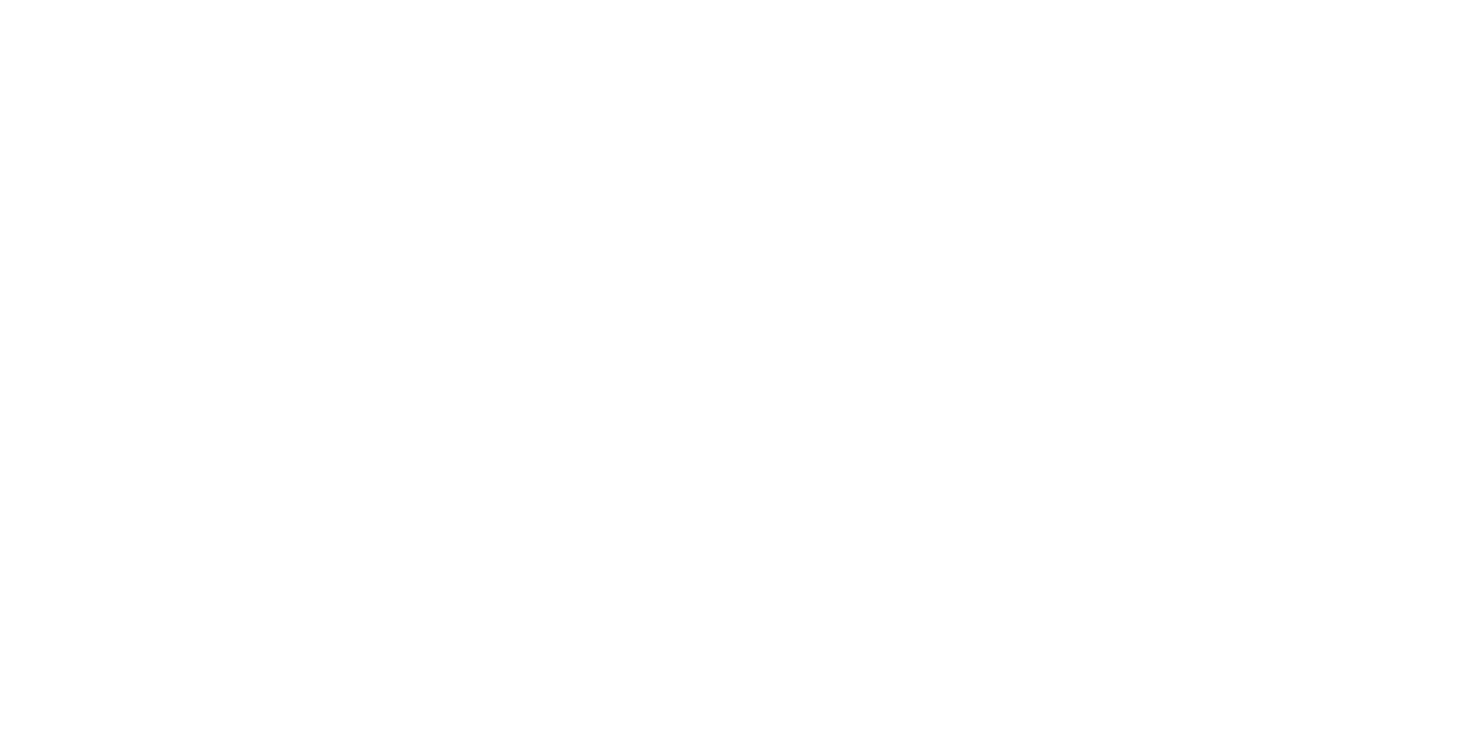 click on "Enviar" at bounding box center (399, 2509) 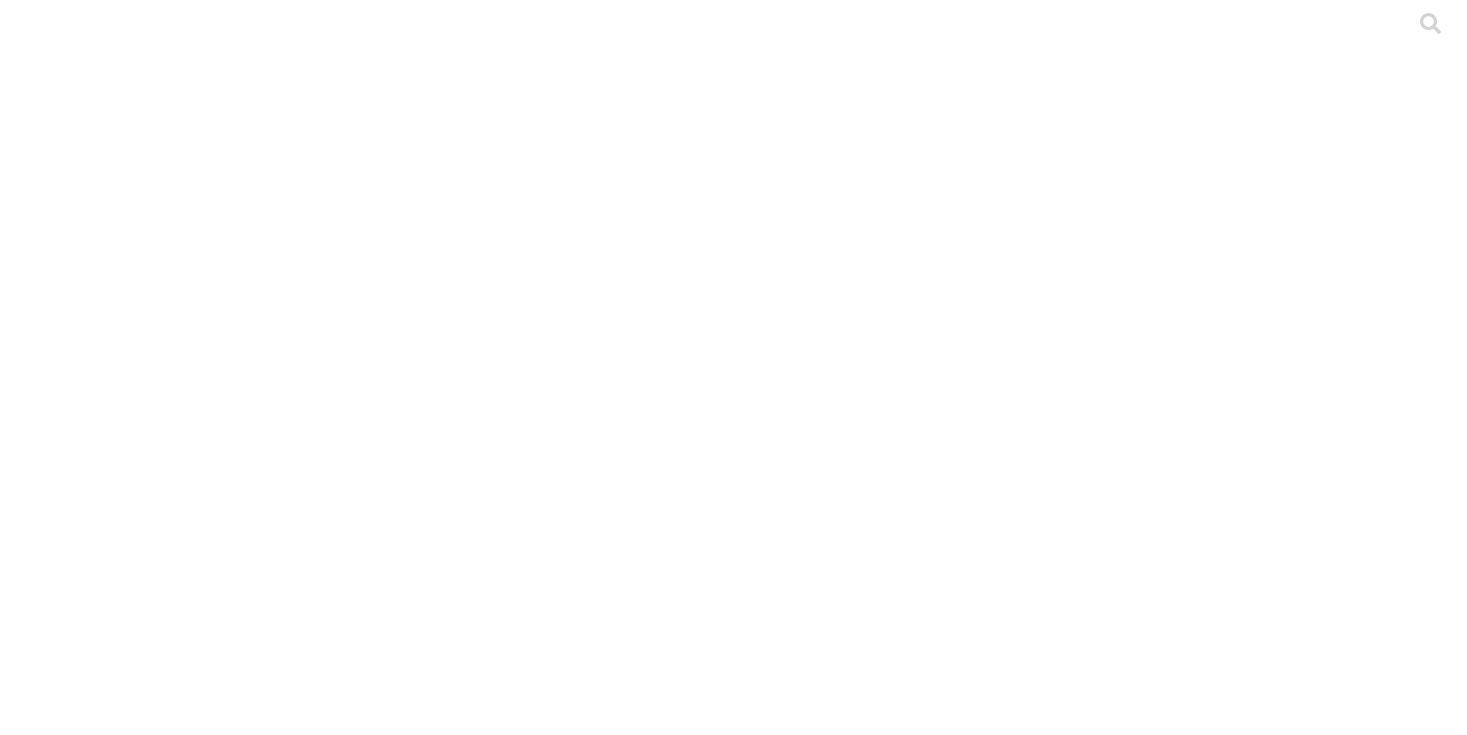 click on "CEBA" at bounding box center [116, 2296] 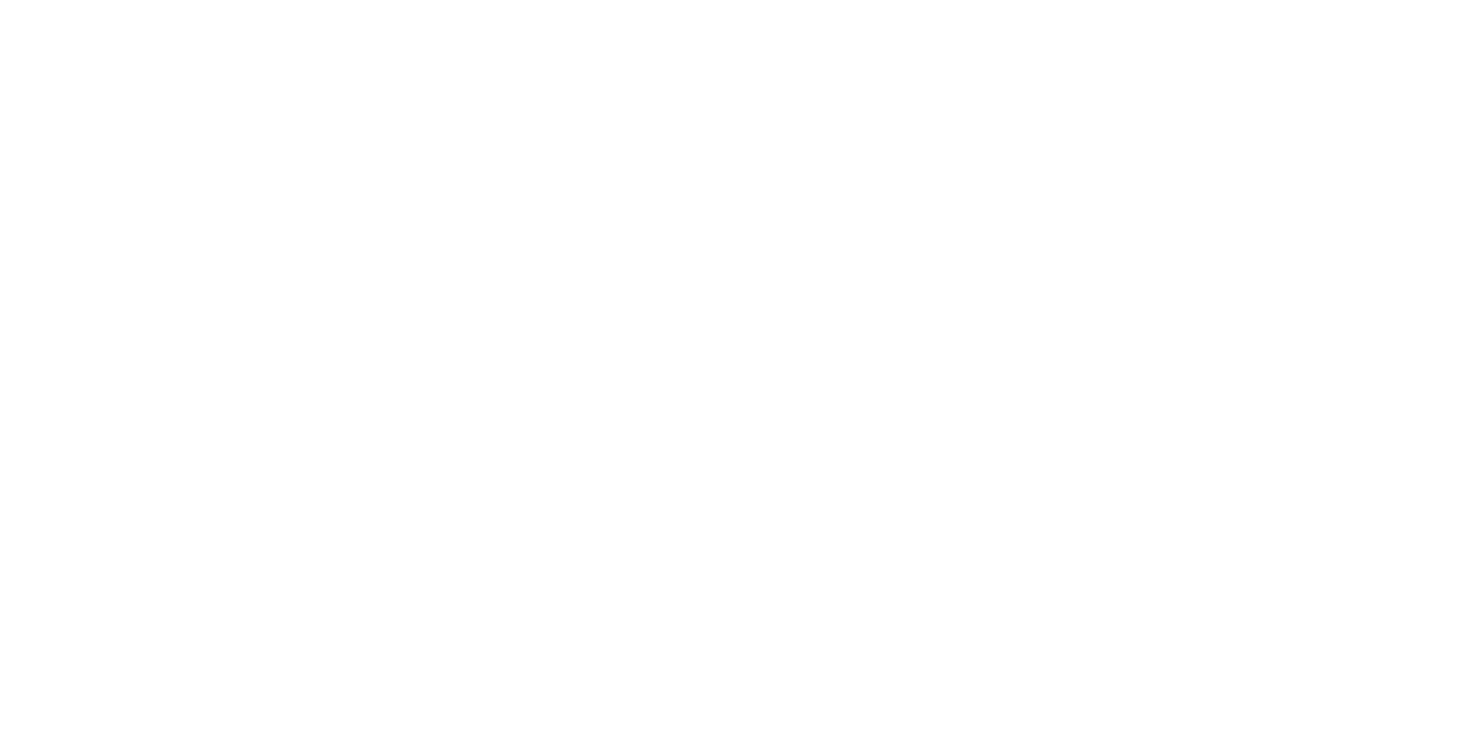 click on "Enviar" at bounding box center [399, 2509] 